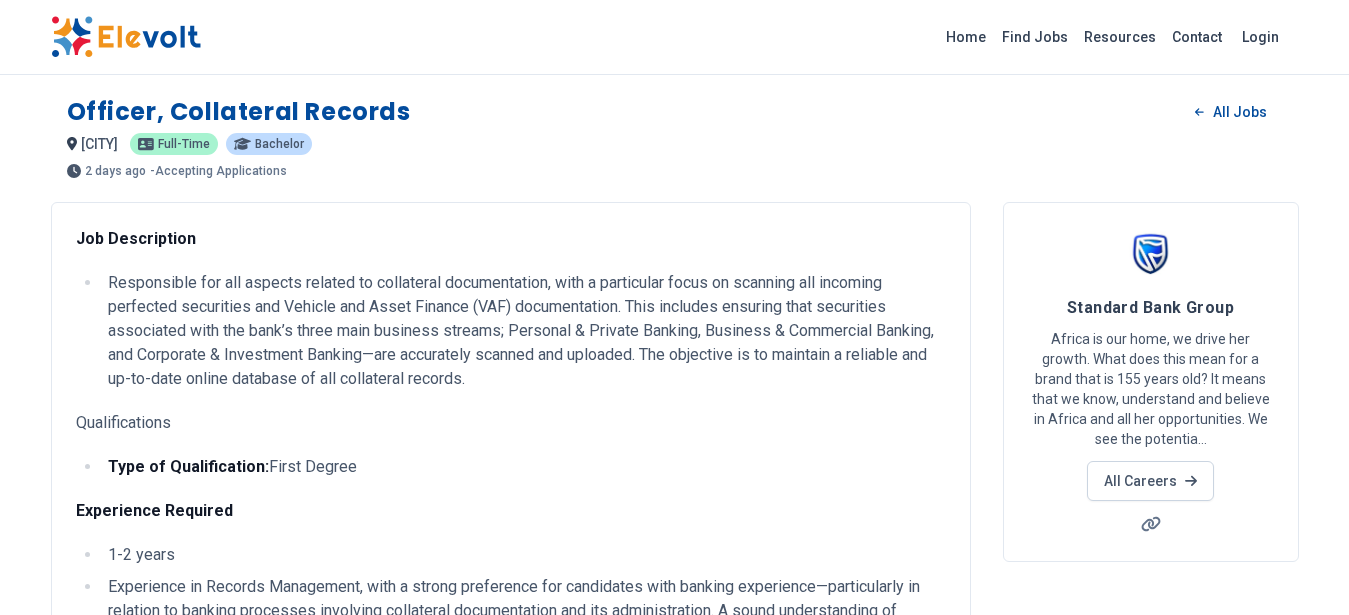 scroll, scrollTop: 506, scrollLeft: 0, axis: vertical 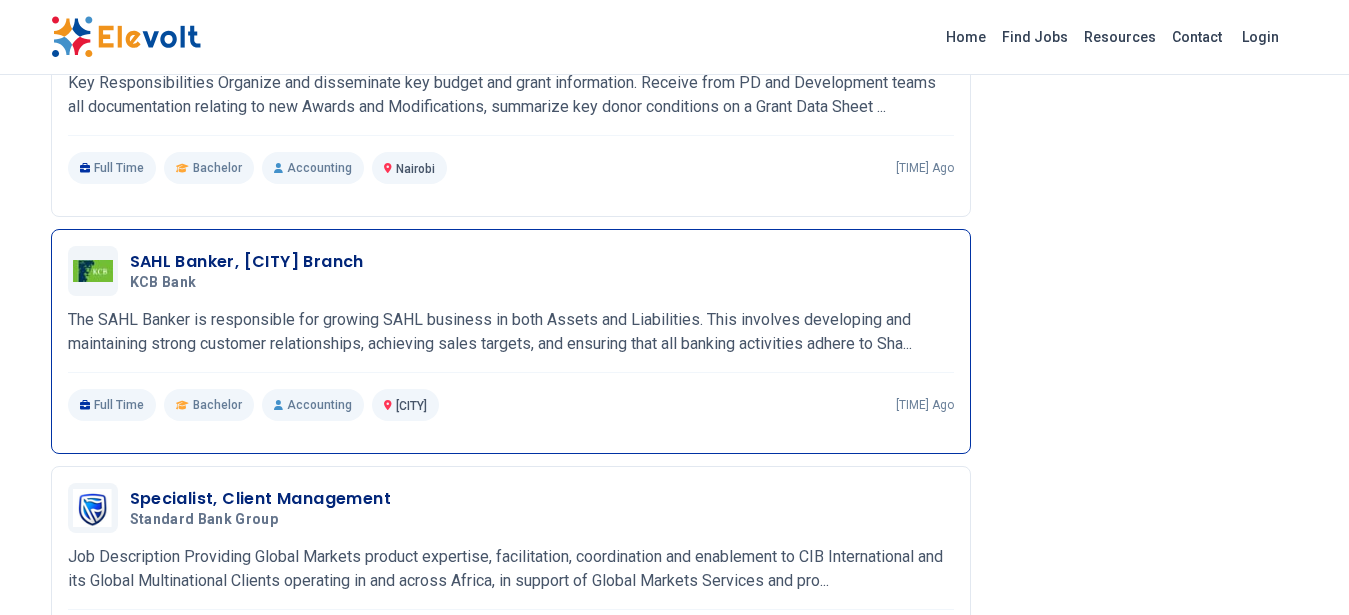 click on "SAHL Banker, Garissa Branch KCB Bank 07/16/2025 08/15/2025 Garissa KE The SAHL Banker is responsible for growing SAHL business in both Assets and Liabilities. This involves developing and maintaining strong customer relationships, achieving sales targets, and ensuring that all banking activities adhere to Sha... The SAHL Banker is responsible for growing SAHL business in both Assets and Liabilities. This involves developing and maintaining strong customer relationships, achieving sales targets, and ensuring that all banking activities adhere to Shariah principles, internal and regulatory requirements.
KEY RESPONSIBILITIES:
Develop and maintain strong relationships with existing and potential customers.
Maintain and grow the existing SAHL customers through enhanced Relationship
Achieve the set targets in terms of numbers and values for both Liabilities and Assets
Provide expert advice to customers on banking products, services, and principles to help them make informed financial decisions." at bounding box center (511, 333) 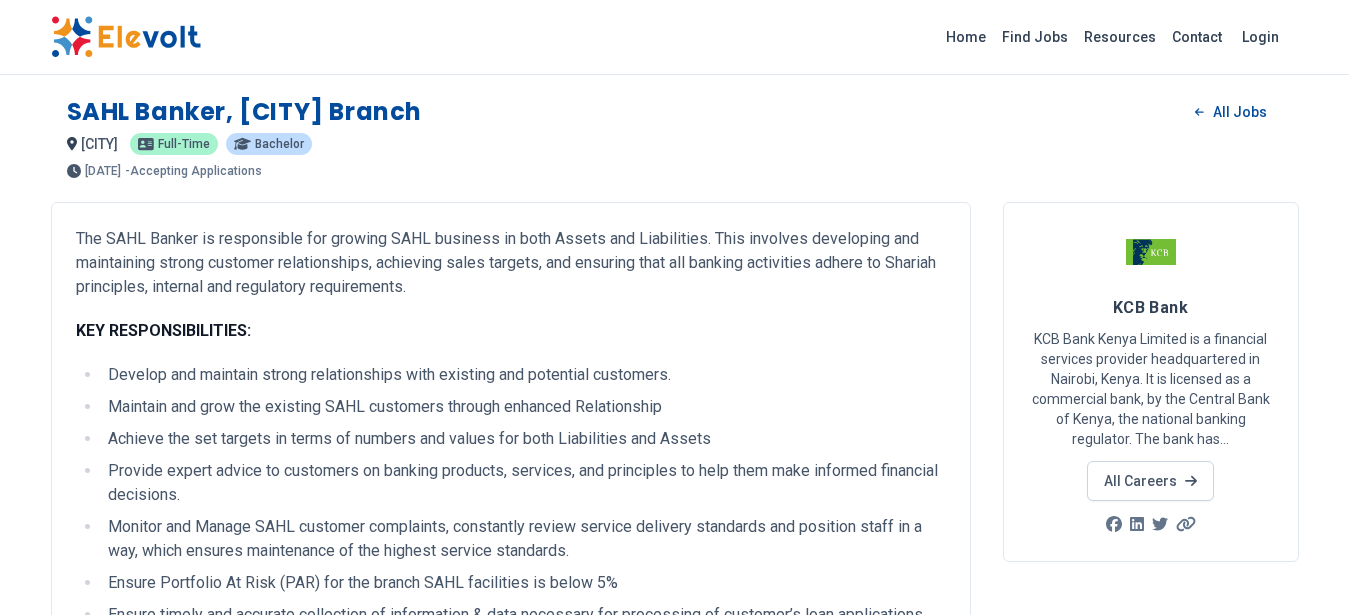 scroll, scrollTop: 506, scrollLeft: 0, axis: vertical 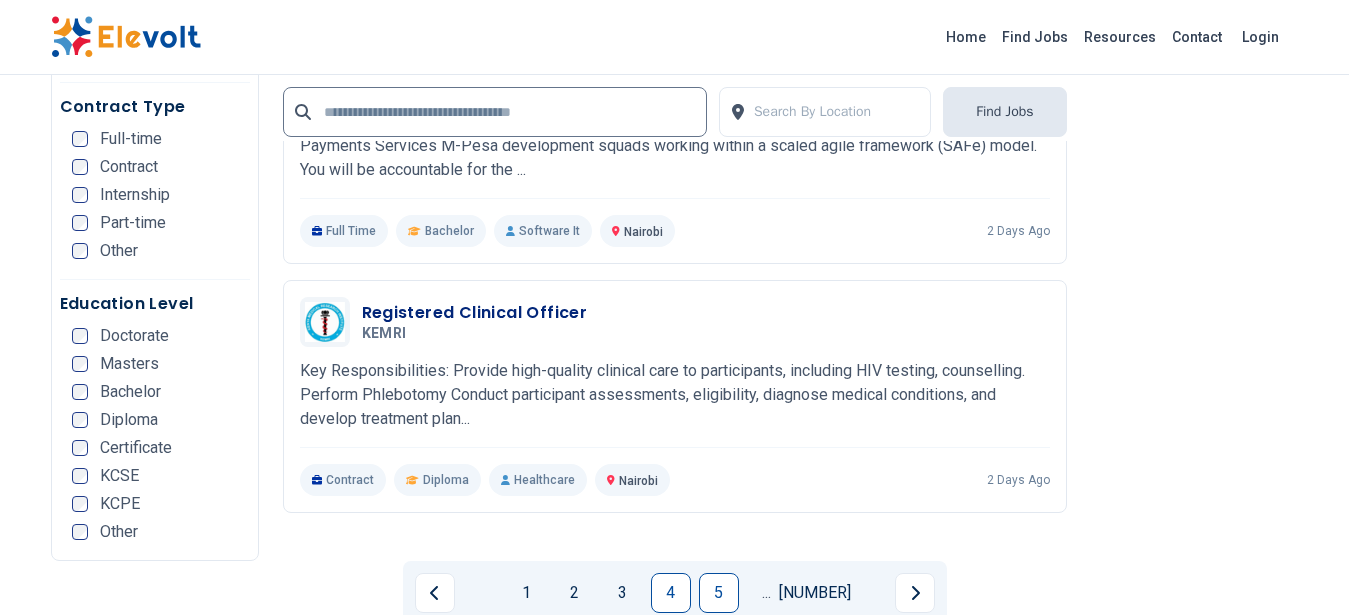click on "5" at bounding box center [719, 593] 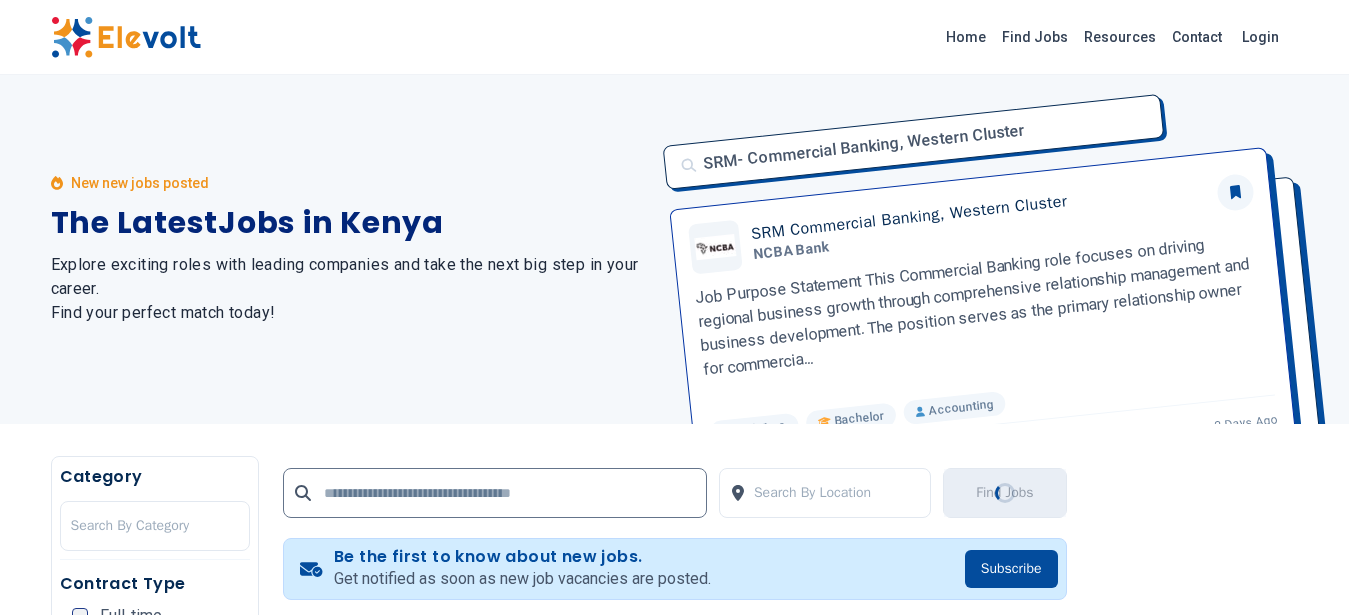 scroll, scrollTop: 0, scrollLeft: 0, axis: both 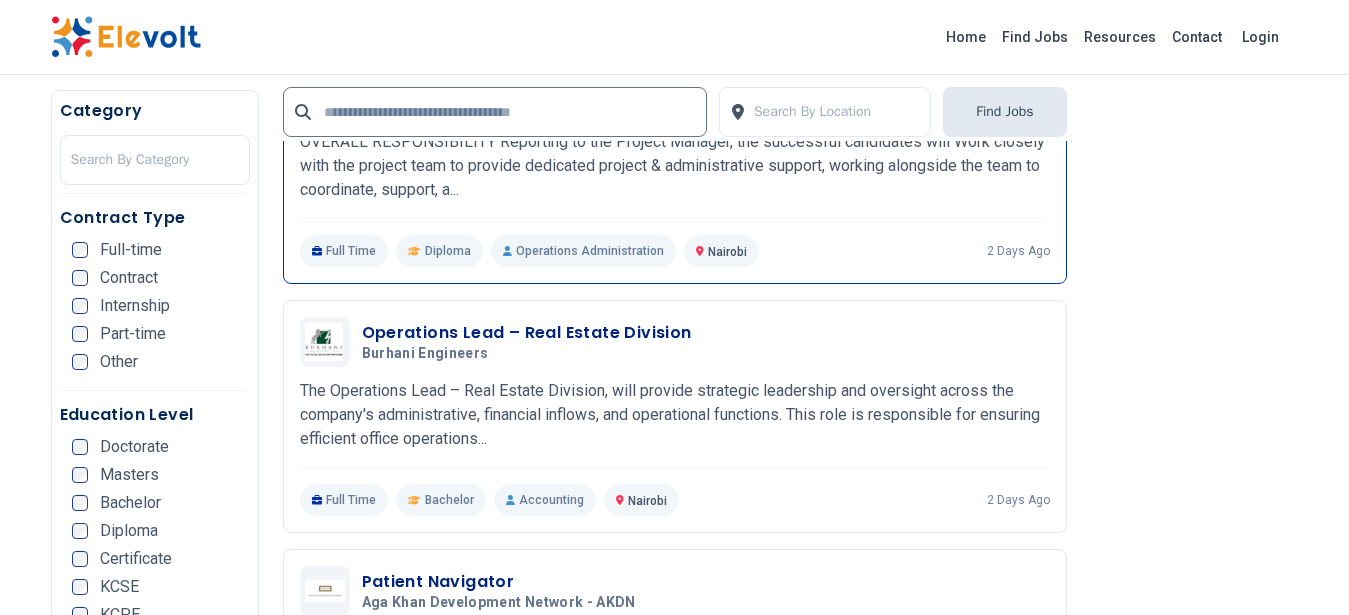 click on "OVERALL RESPONSIBILITY
Reporting to the Project Manager, the successful candidates will Work closely with the project team to provide dedicated project &amp; administrative support, working alongside the team to coordinate, support, a..." at bounding box center [675, 166] 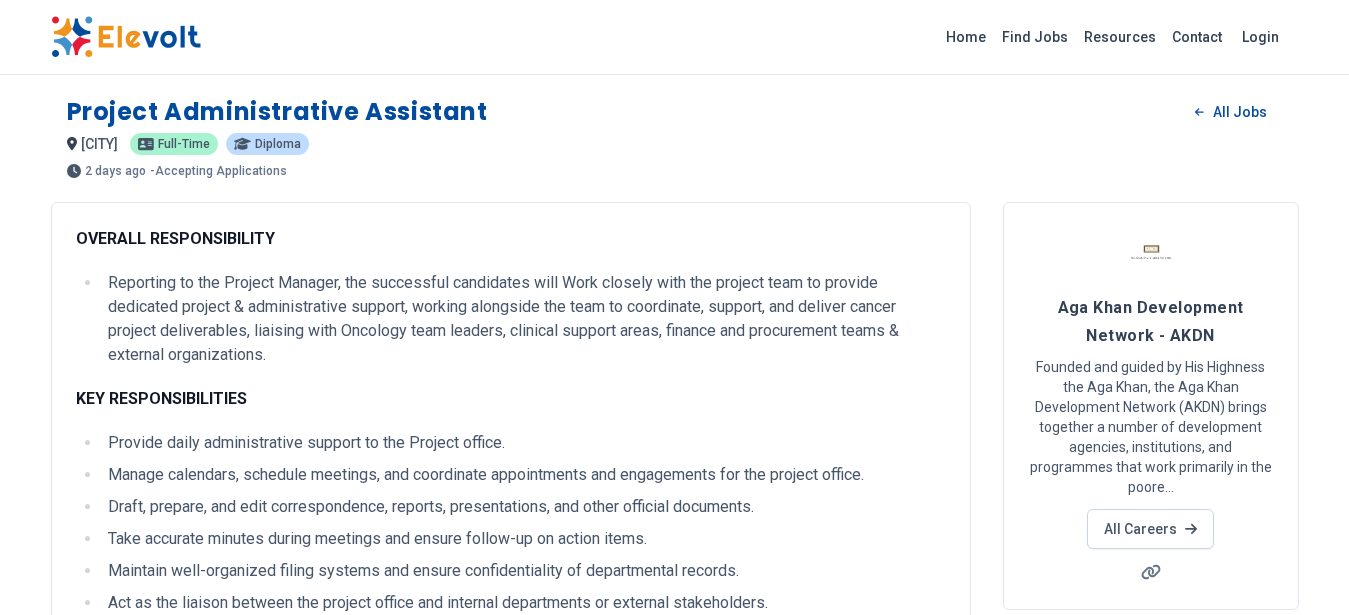 scroll, scrollTop: 0, scrollLeft: 0, axis: both 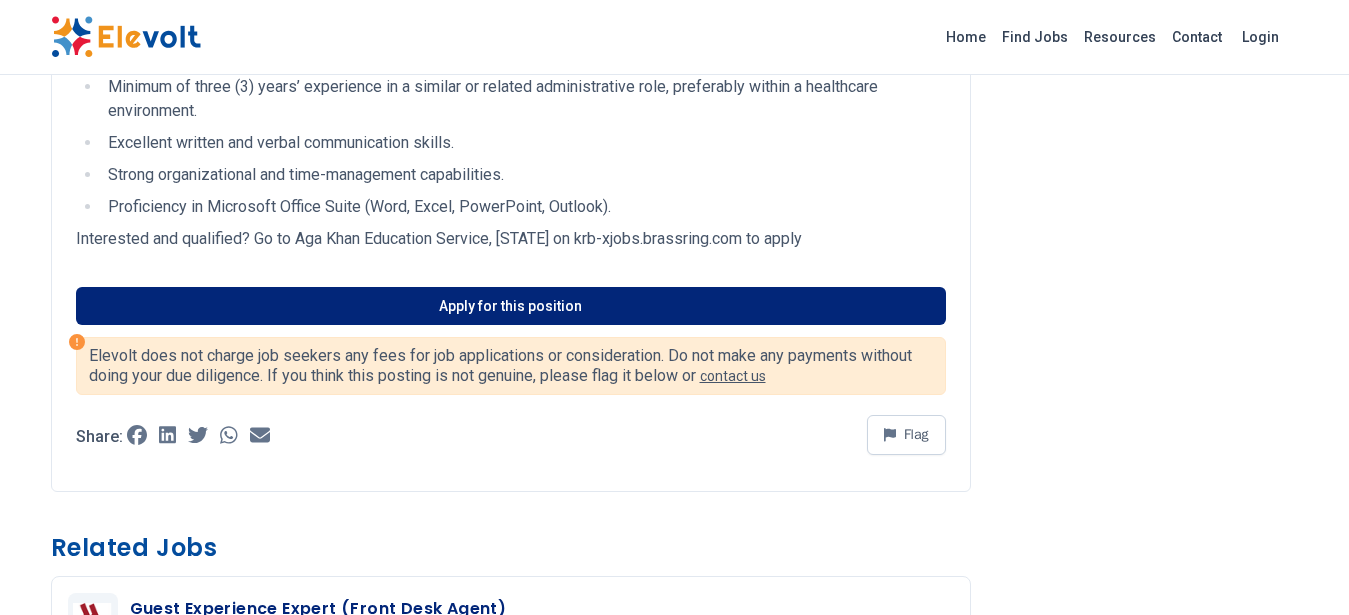 click on "Apply for this position" at bounding box center [511, 306] 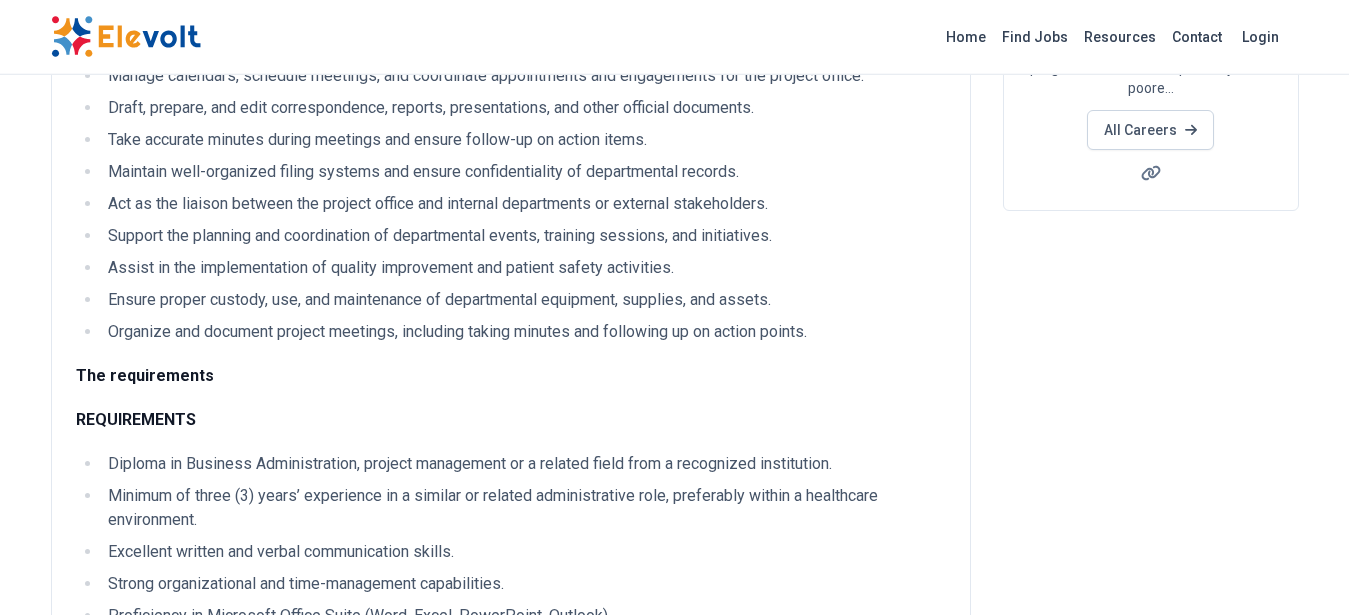 scroll, scrollTop: 302, scrollLeft: 0, axis: vertical 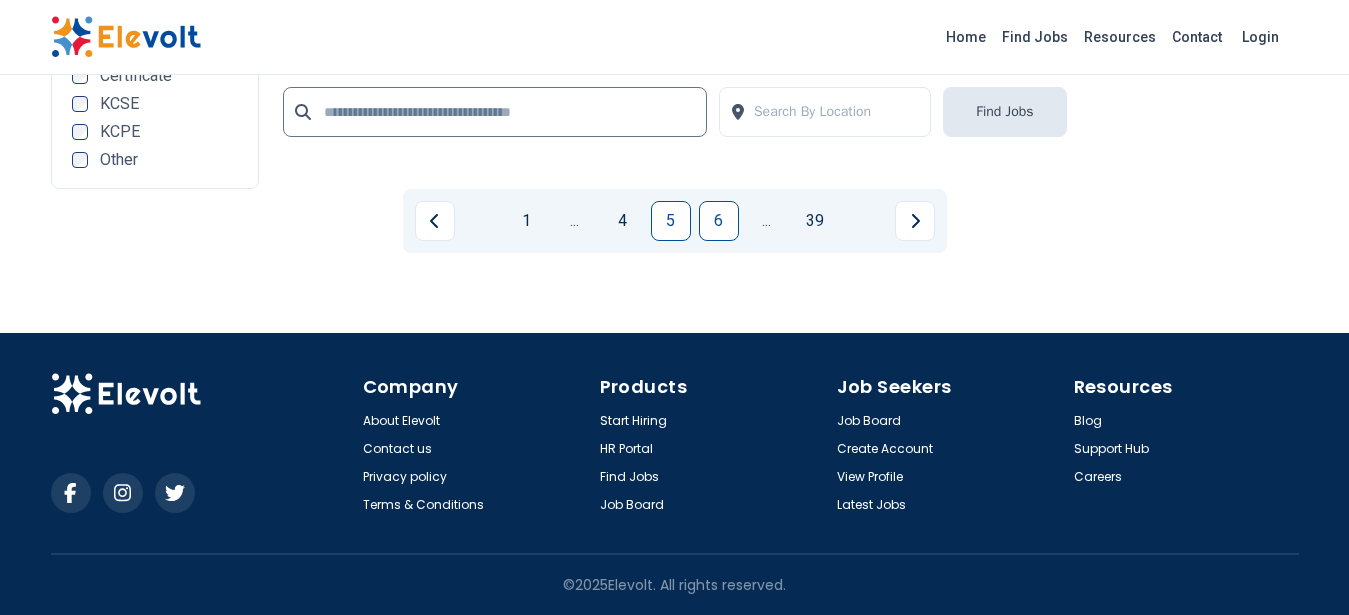 click on "6" at bounding box center (719, 221) 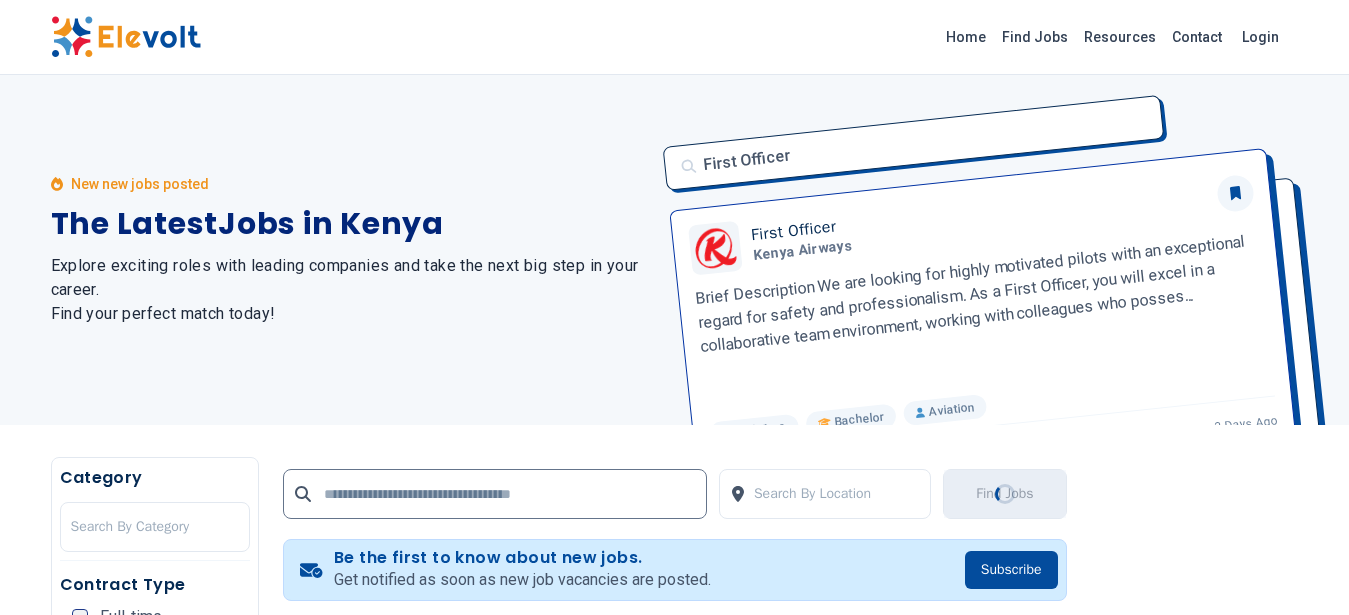 scroll, scrollTop: 462, scrollLeft: 0, axis: vertical 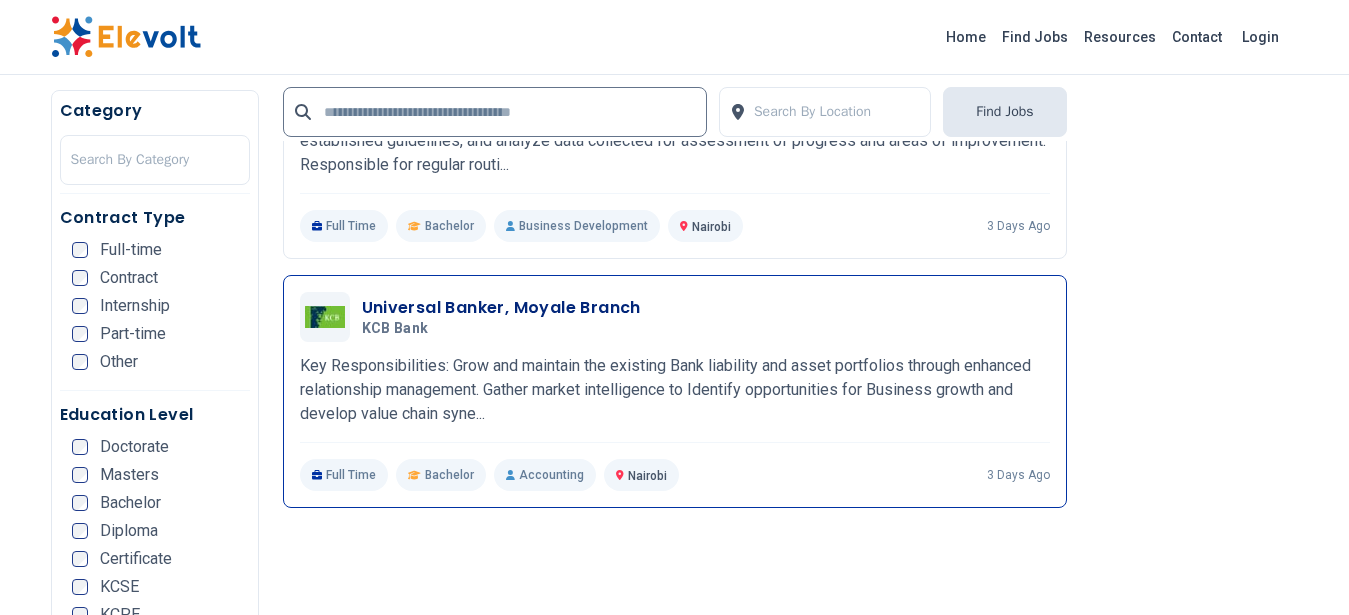 click on "Key Responsibilities:
Grow and maintain the existing Bank liability and asset portfolios through enhanced relationship management.
Gather market intelligence to Identify opportunities for Business growth and develop value chain syne..." at bounding box center (675, 390) 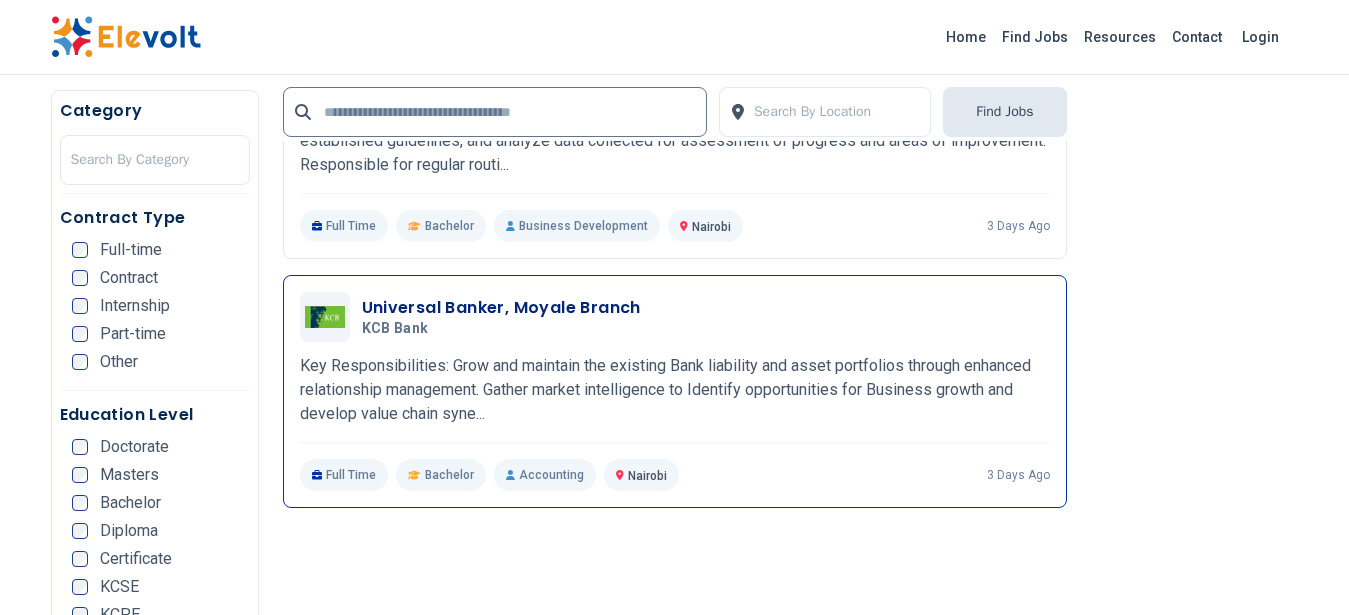 click on "Universal Banker, Moyale Branch KCB Bank 07/14/2025 08/13/2025" at bounding box center [706, 317] 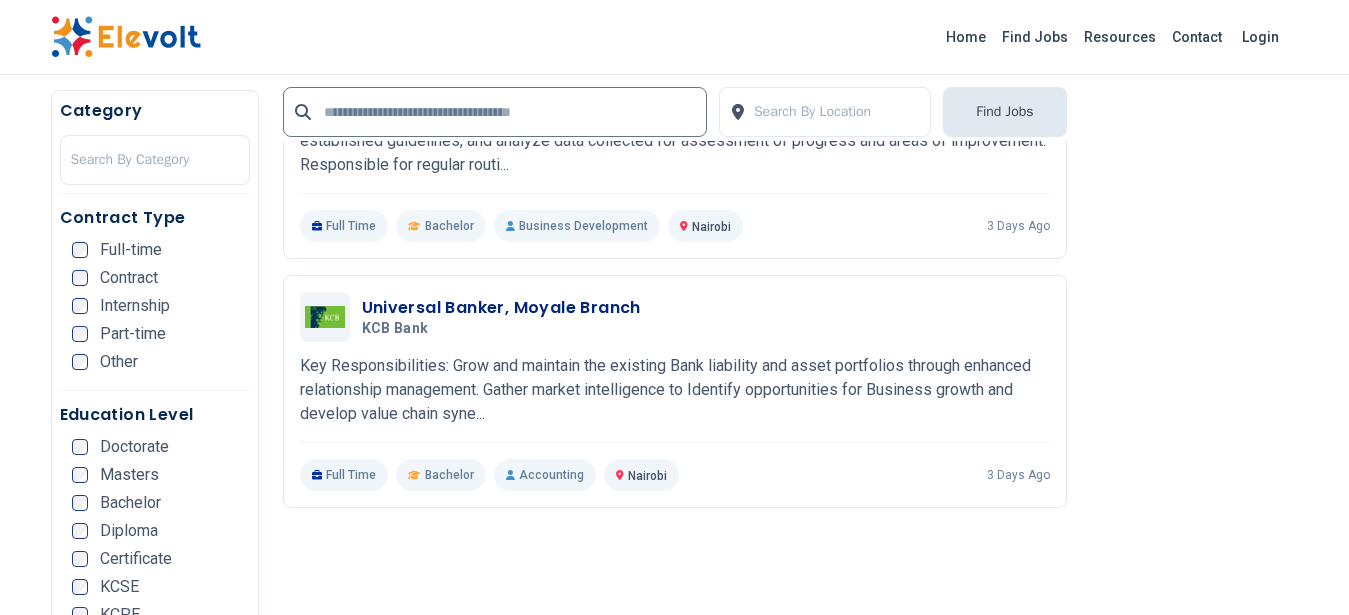 scroll, scrollTop: 1826, scrollLeft: 0, axis: vertical 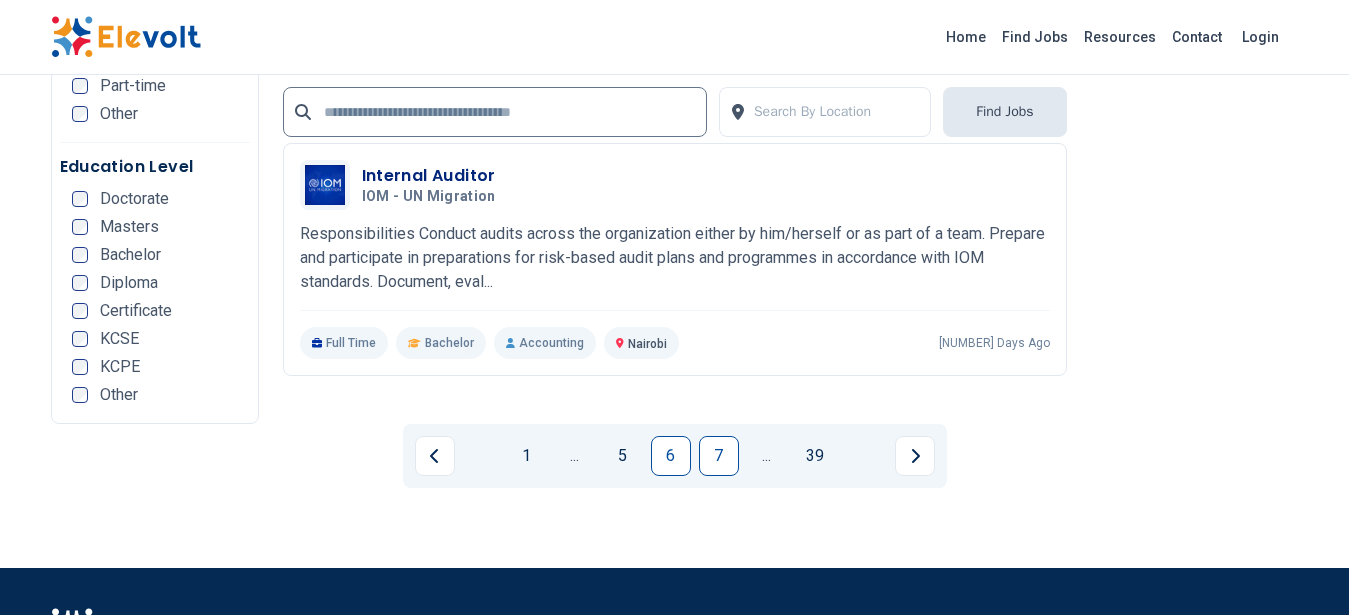 click on "7" at bounding box center (719, 456) 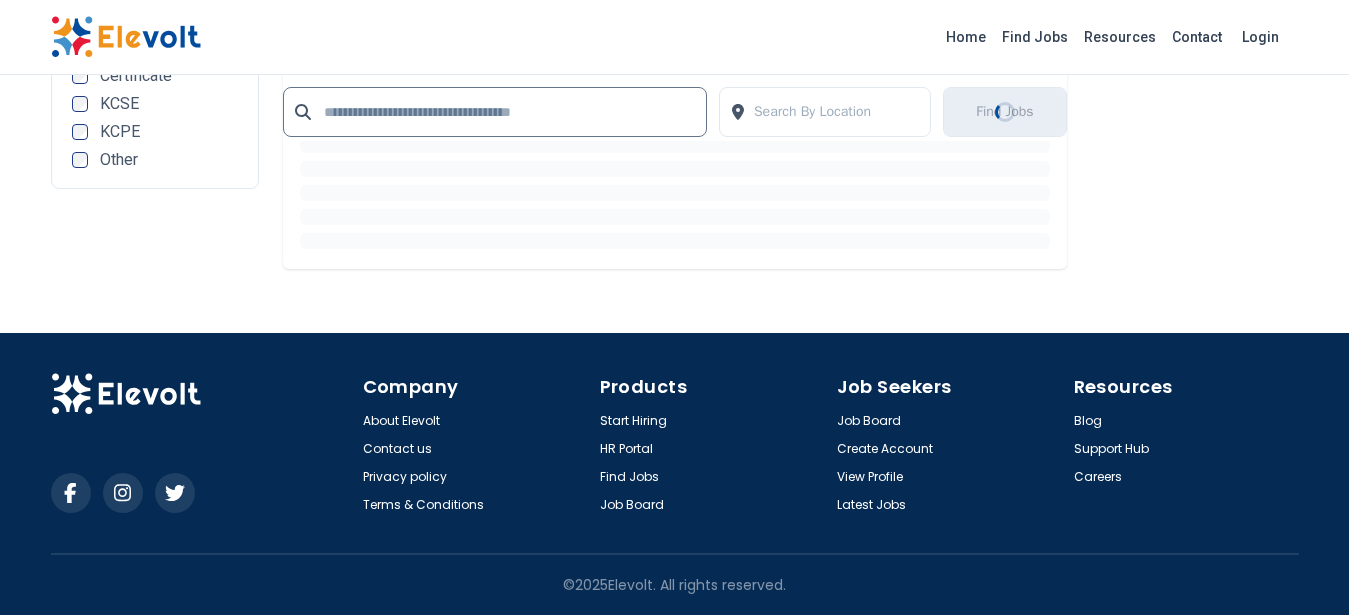 scroll, scrollTop: 14, scrollLeft: 0, axis: vertical 